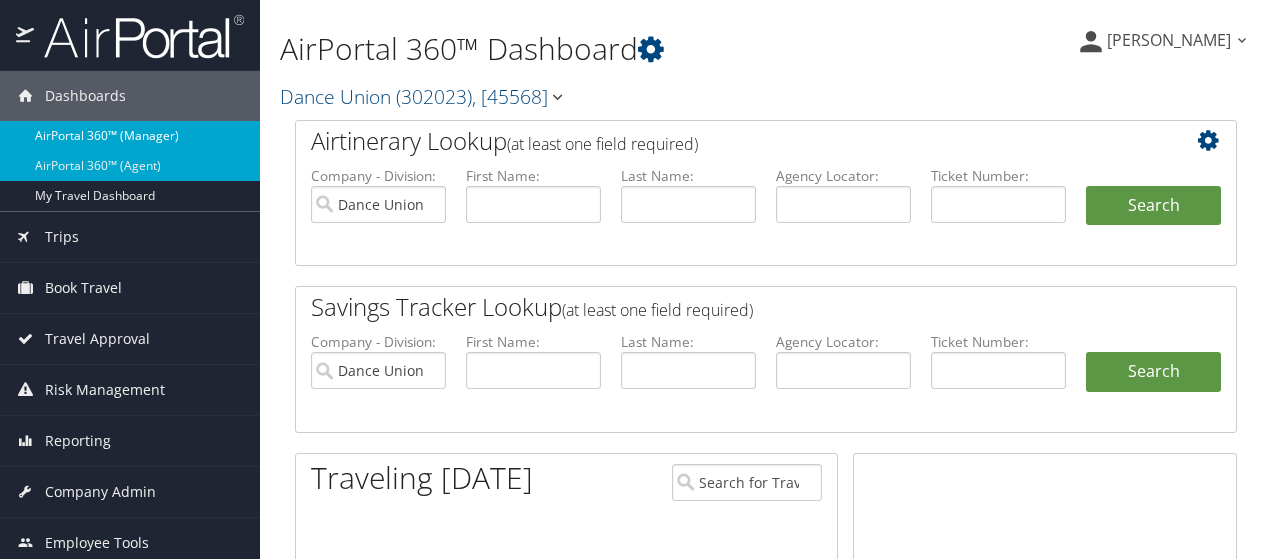 scroll, scrollTop: 0, scrollLeft: 0, axis: both 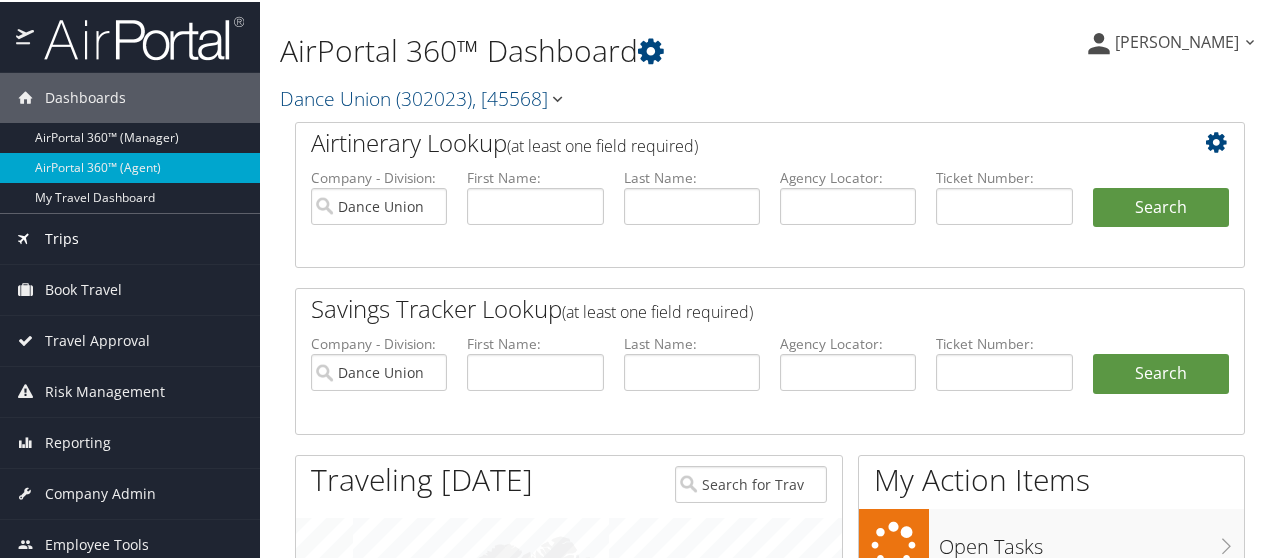 click on "Trips" at bounding box center (130, 237) 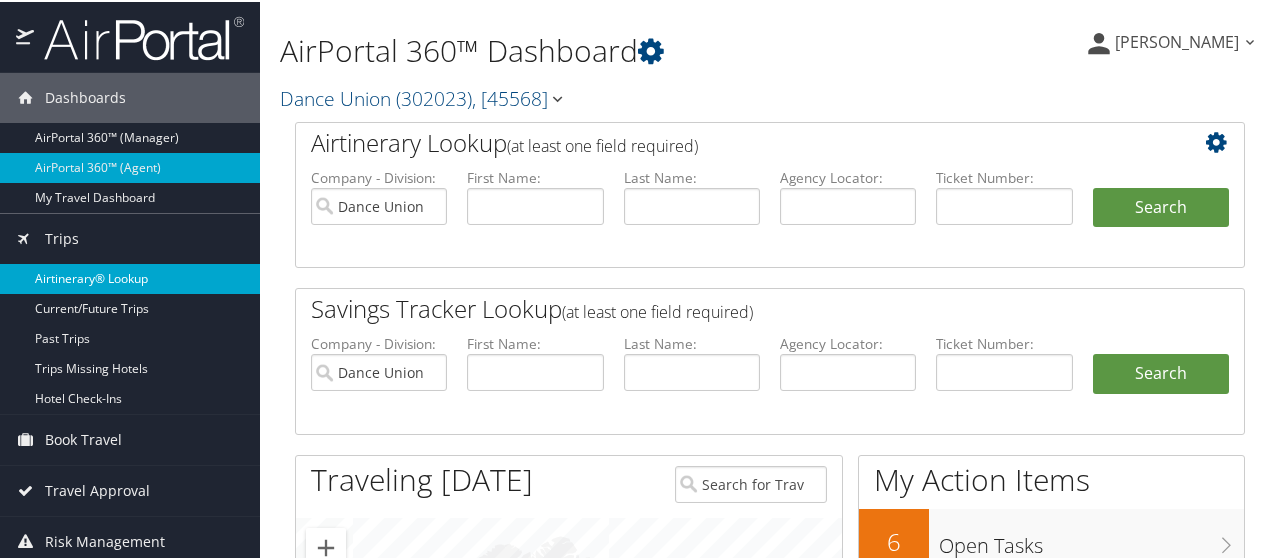 click on "Airtinerary® Lookup" at bounding box center [130, 277] 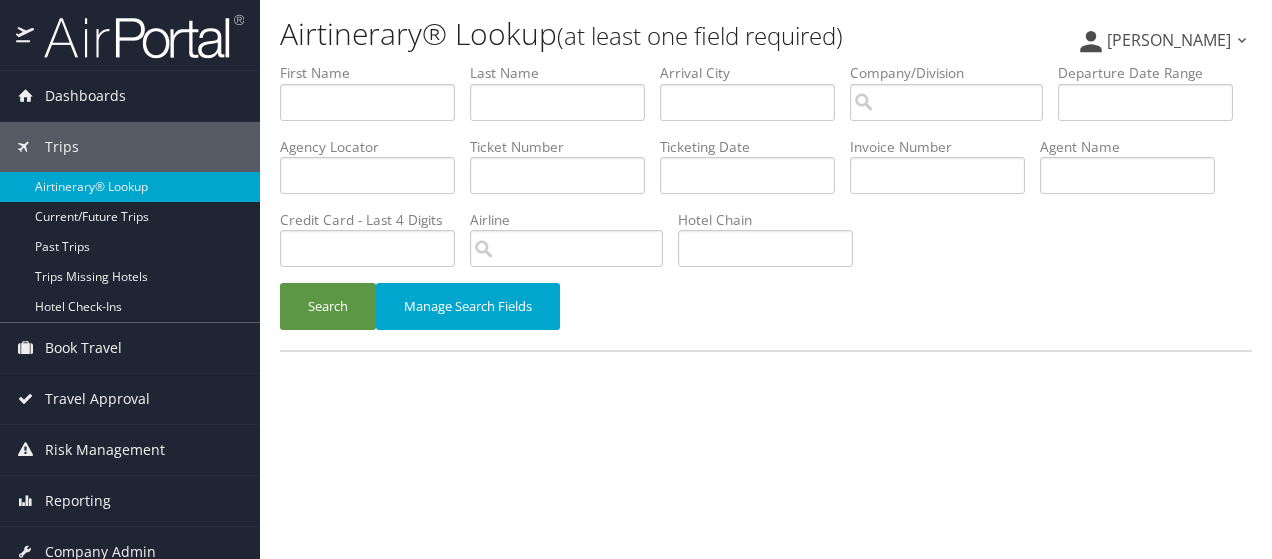 scroll, scrollTop: 0, scrollLeft: 0, axis: both 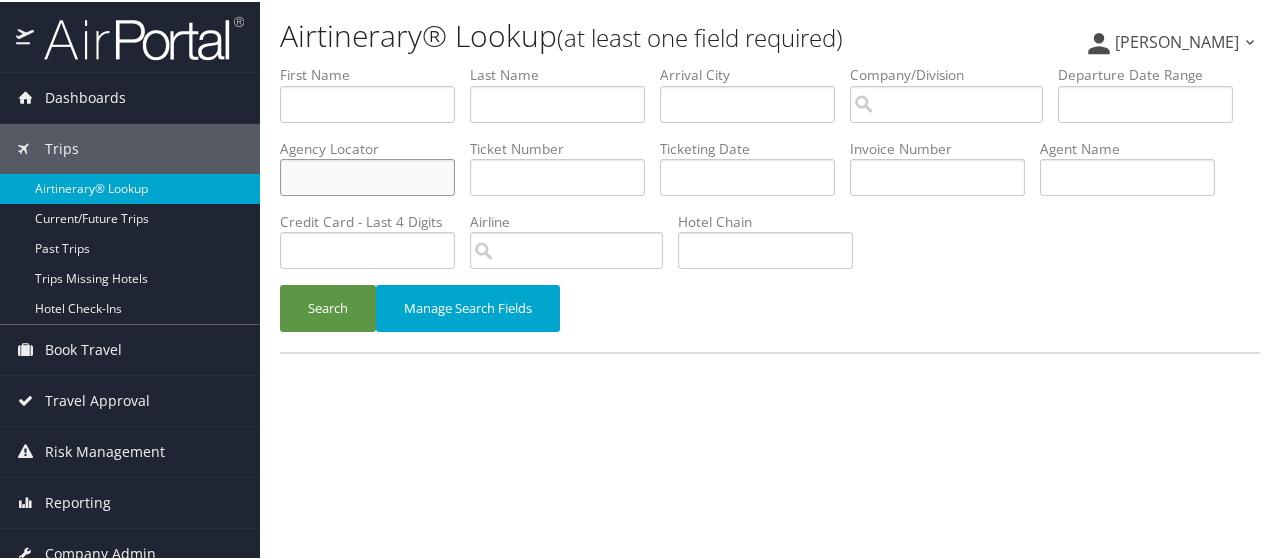 click at bounding box center [367, 175] 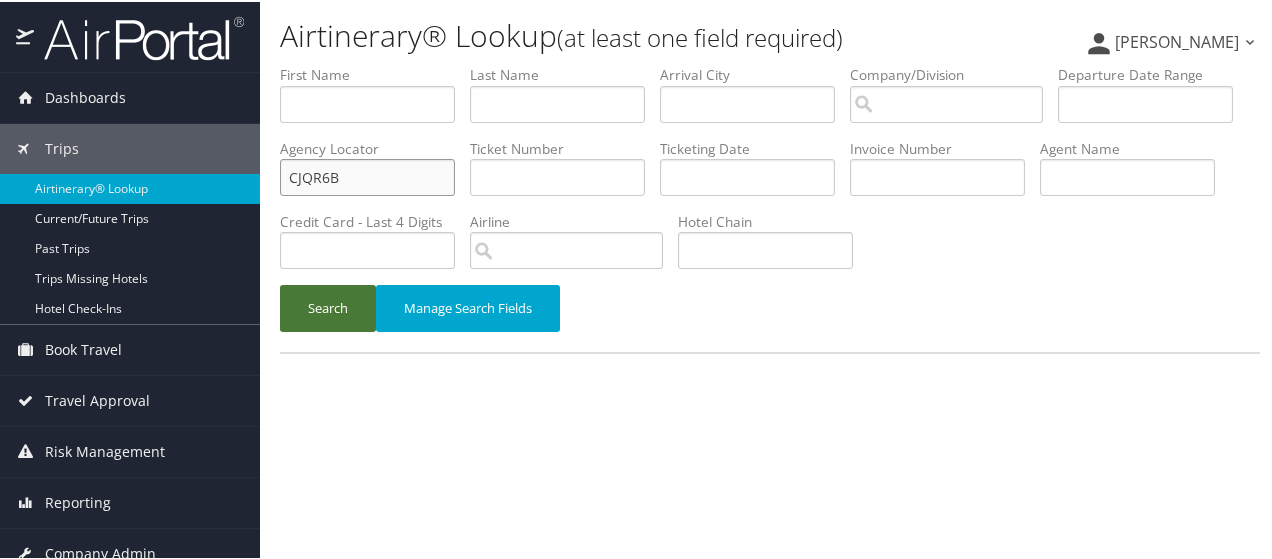 type on "CJQR6B" 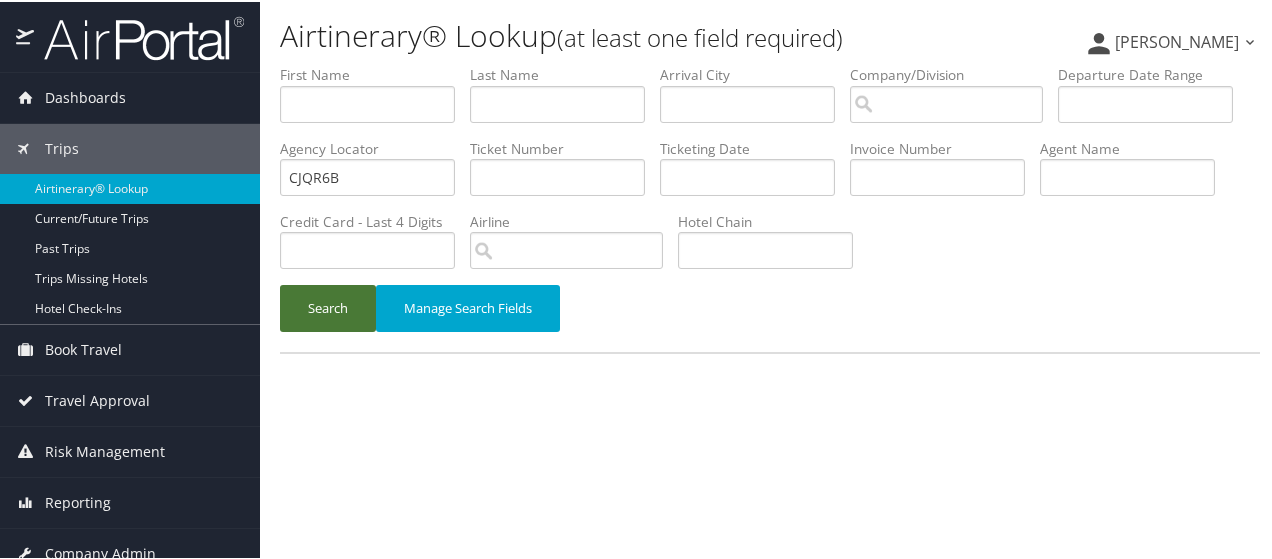click on "Search" at bounding box center [328, 306] 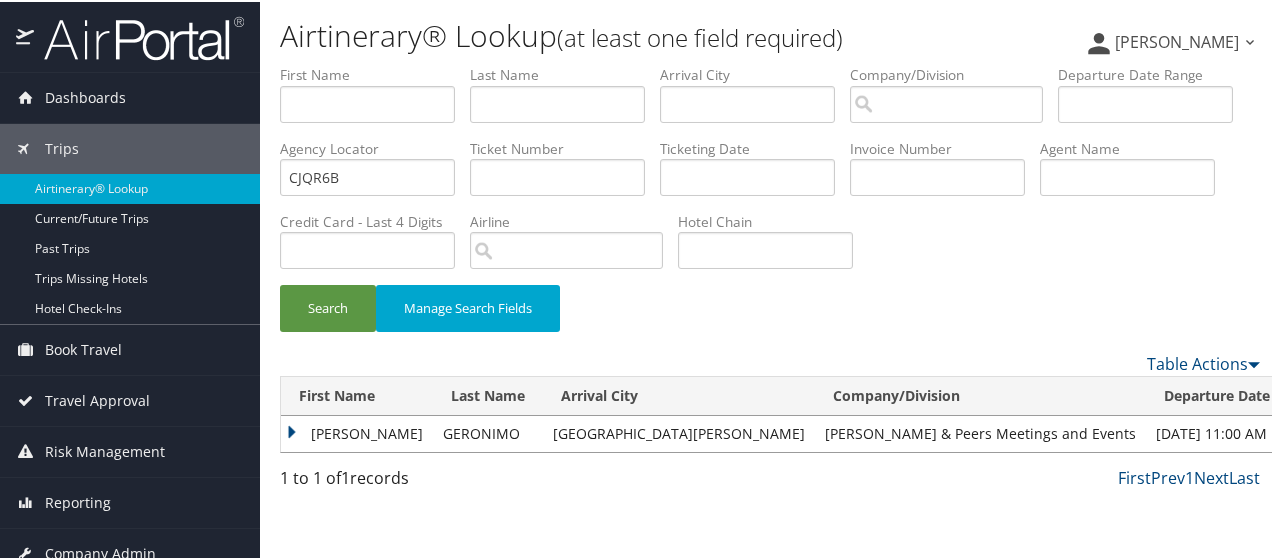 click on "JOSHUA S" at bounding box center [357, 432] 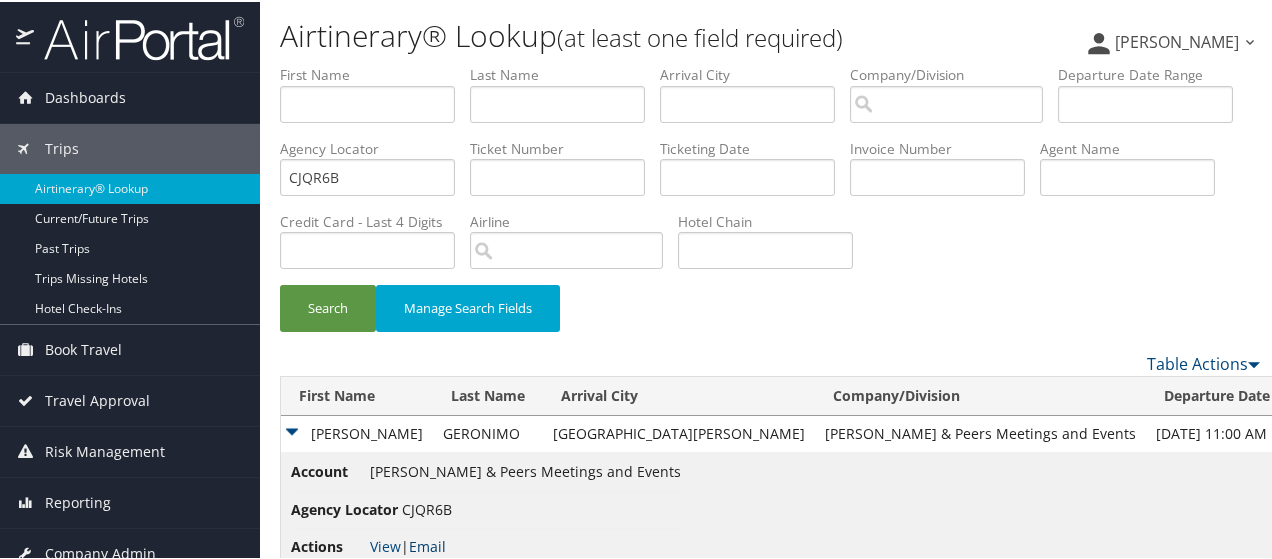 click on "Email" at bounding box center (427, 544) 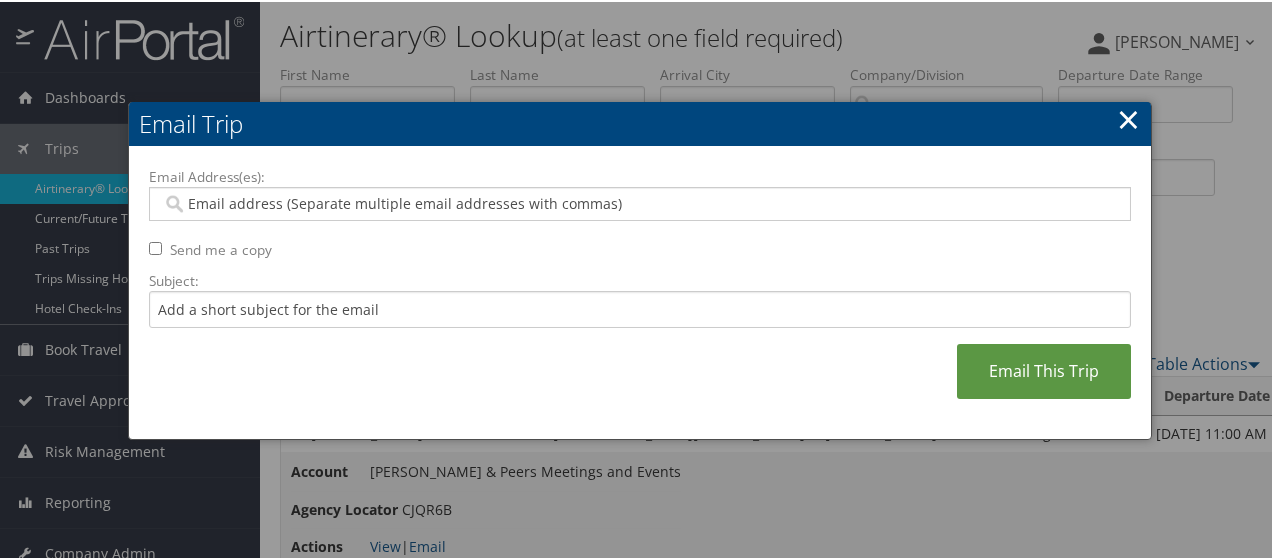 click on "Email Address(es):" at bounding box center [640, 202] 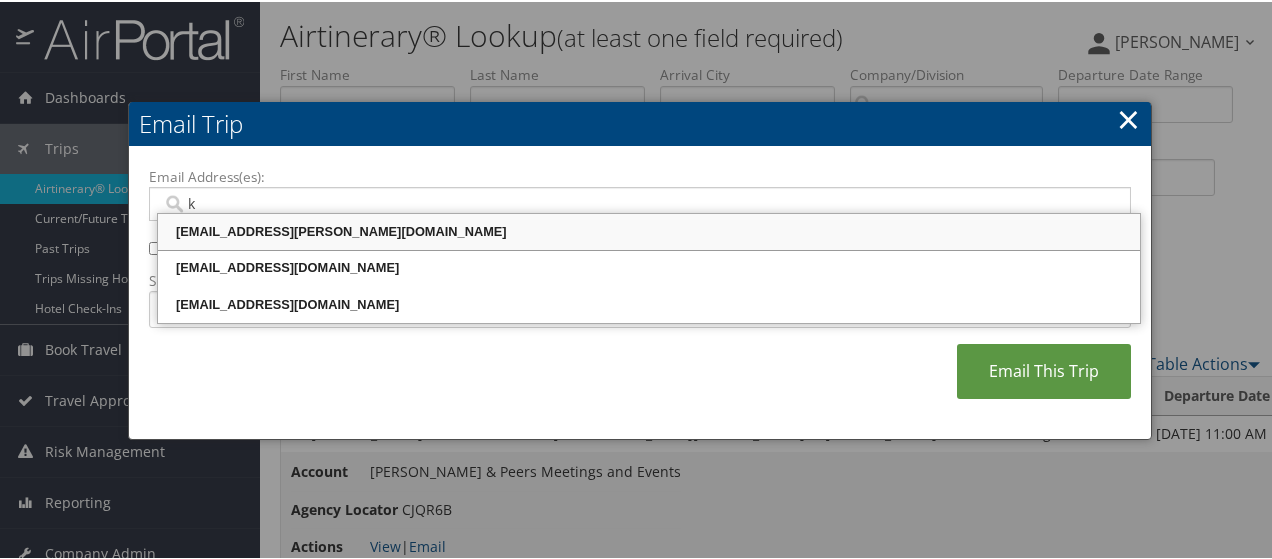 click on "KALEEN.KLEIN@CBTRAVEL.COM" at bounding box center (649, 230) 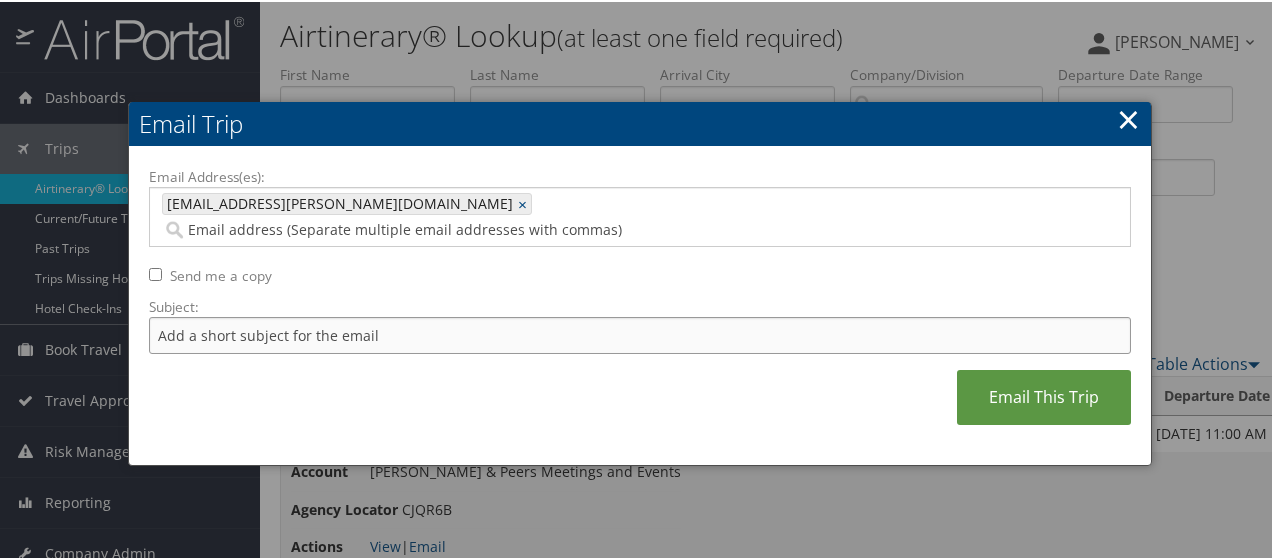 click on "Subject:" at bounding box center (640, 333) 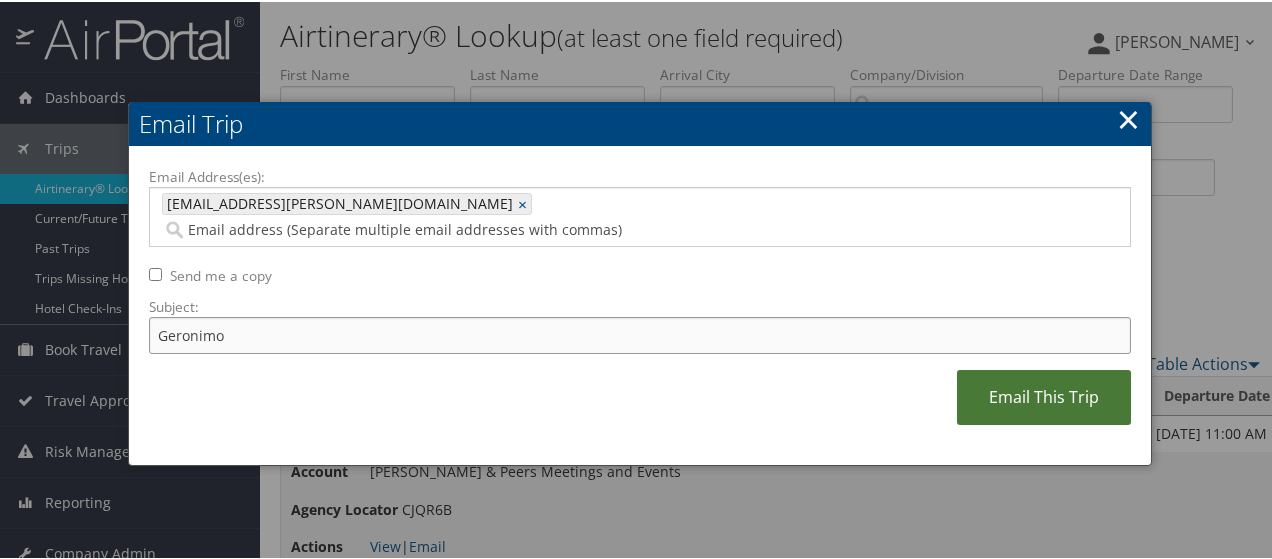 type on "Geronimo" 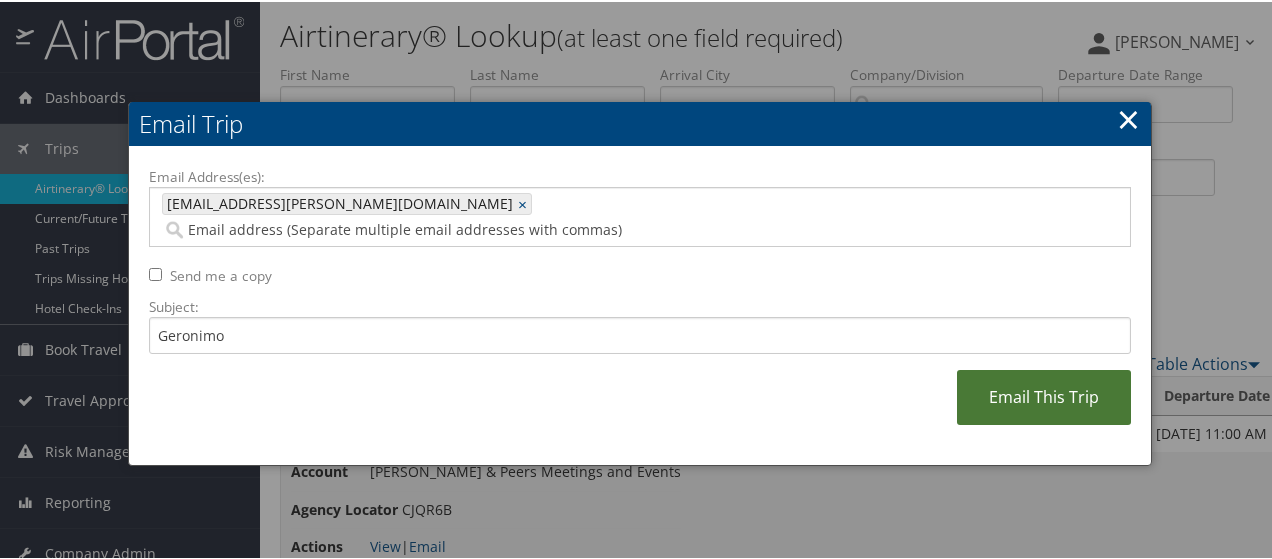 click on "Email This Trip" at bounding box center (1044, 395) 